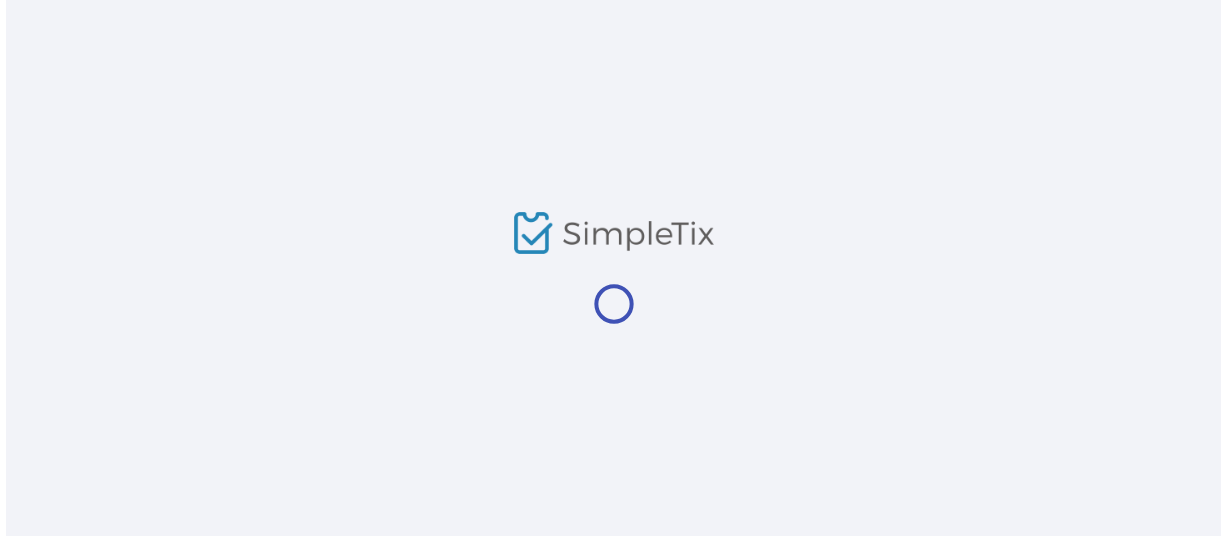 scroll, scrollTop: 0, scrollLeft: 0, axis: both 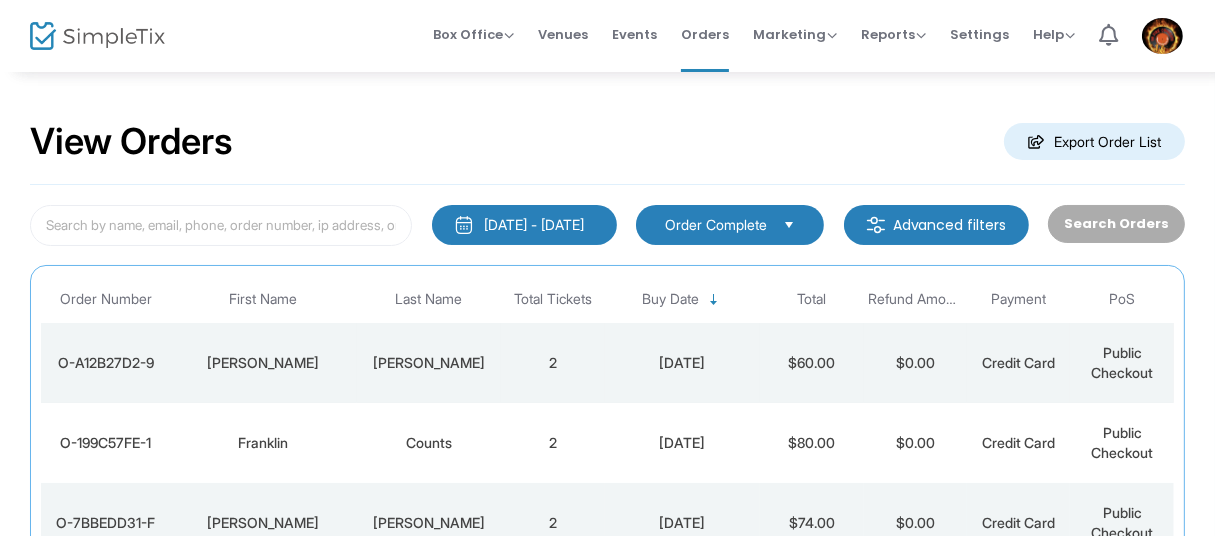 click on "[DATE]" 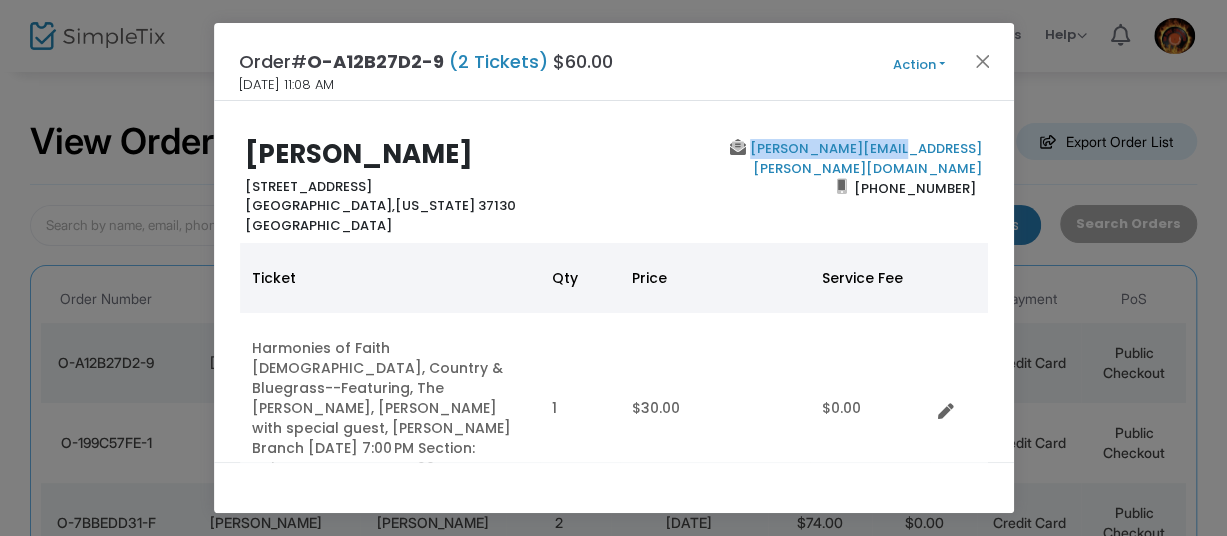 drag, startPoint x: 985, startPoint y: 149, endPoint x: 851, endPoint y: 150, distance: 134.00374 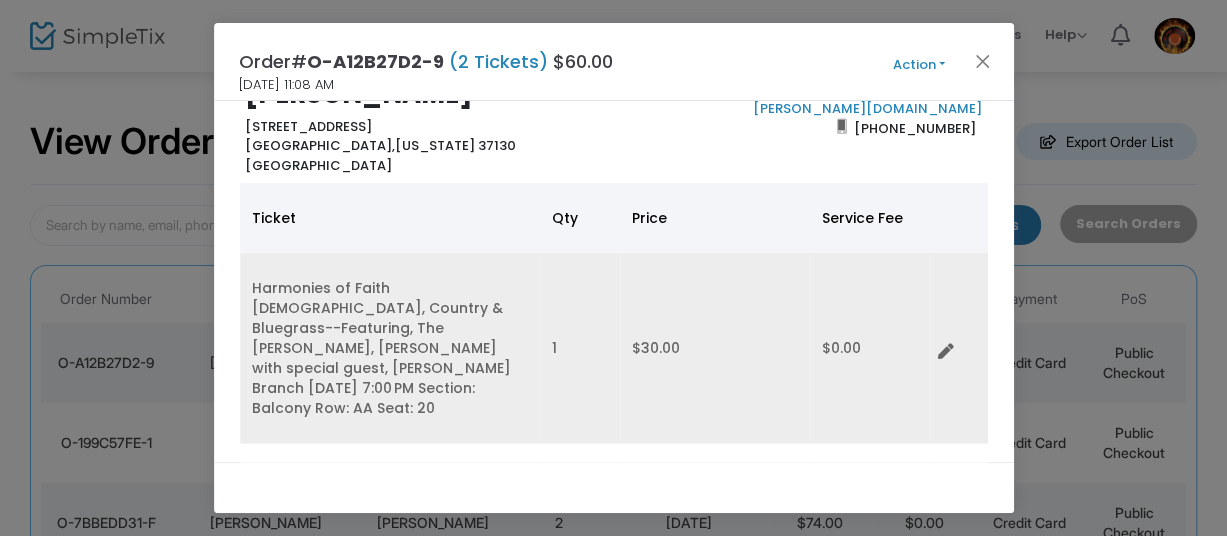 scroll, scrollTop: 0, scrollLeft: 0, axis: both 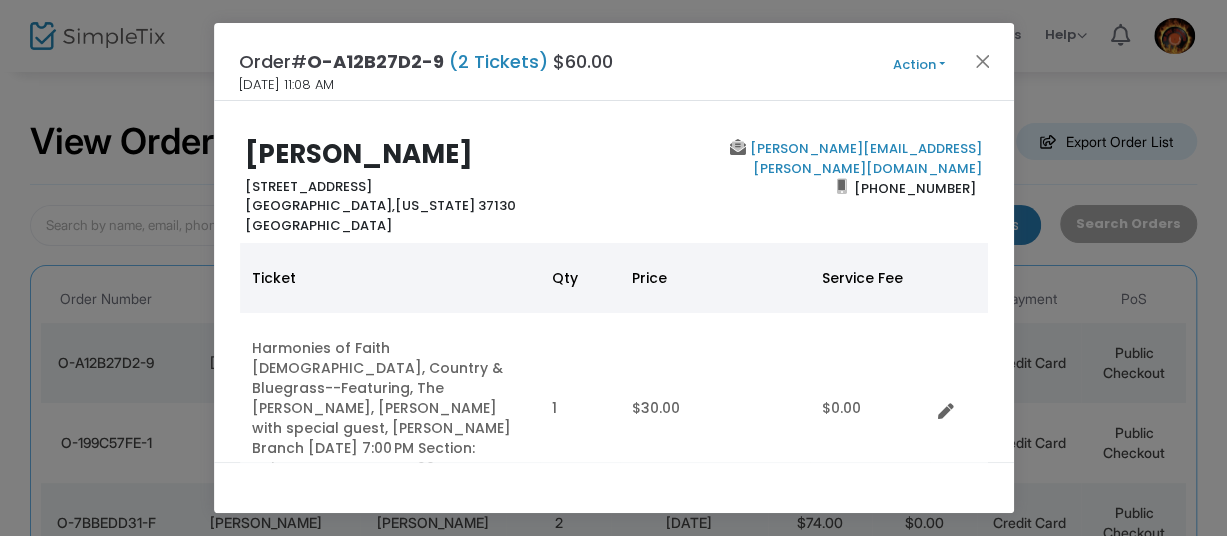 click on "jeff.clark@mtsu.edu  (615) 969-9091" 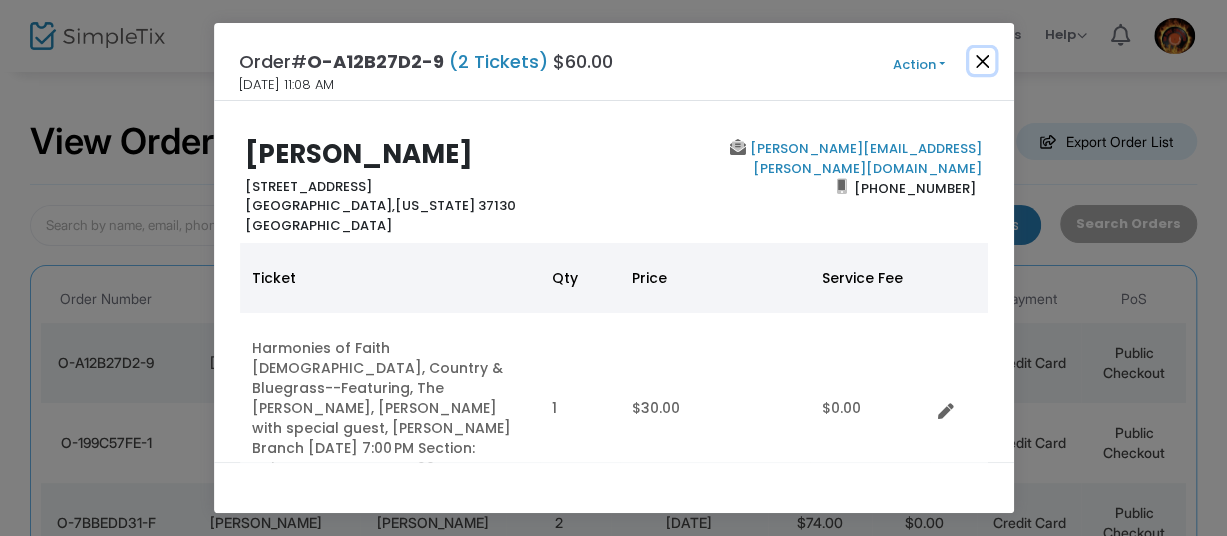 click 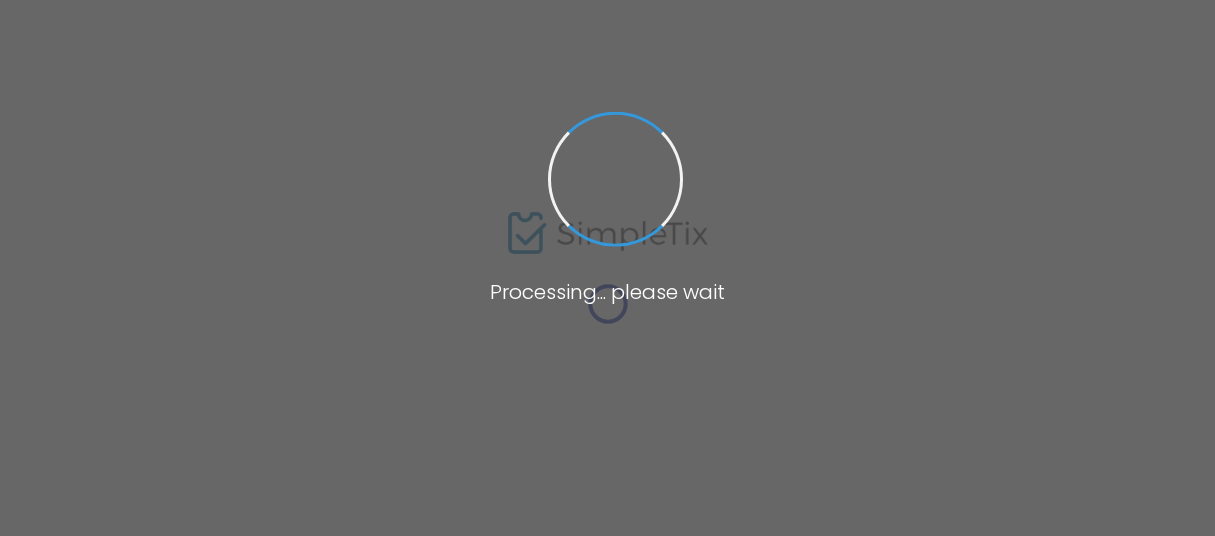 scroll, scrollTop: 0, scrollLeft: 0, axis: both 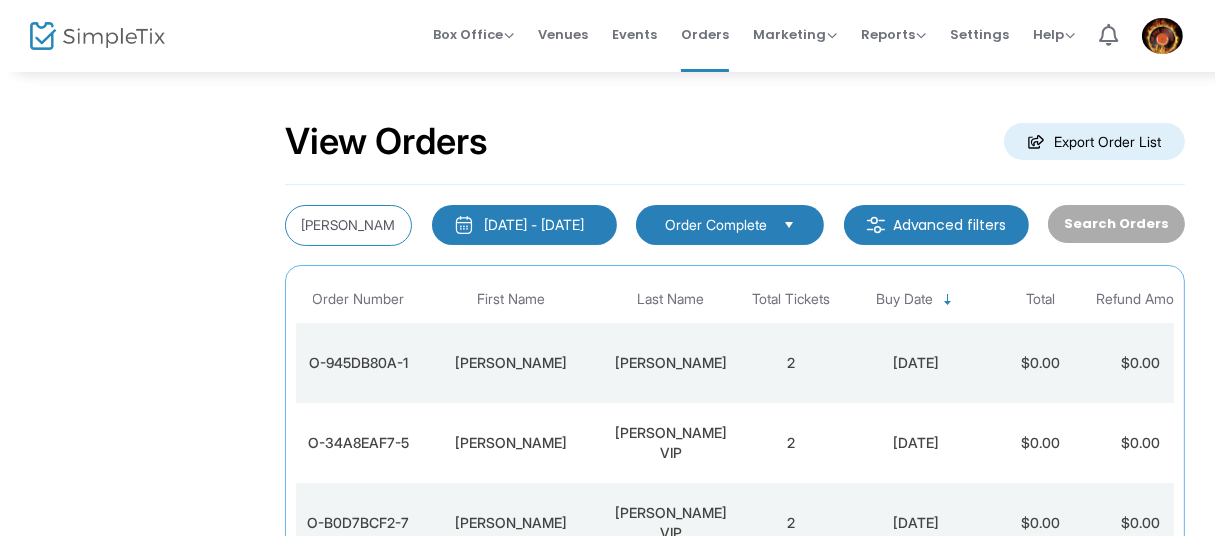 drag, startPoint x: 353, startPoint y: 229, endPoint x: 243, endPoint y: 220, distance: 110.36757 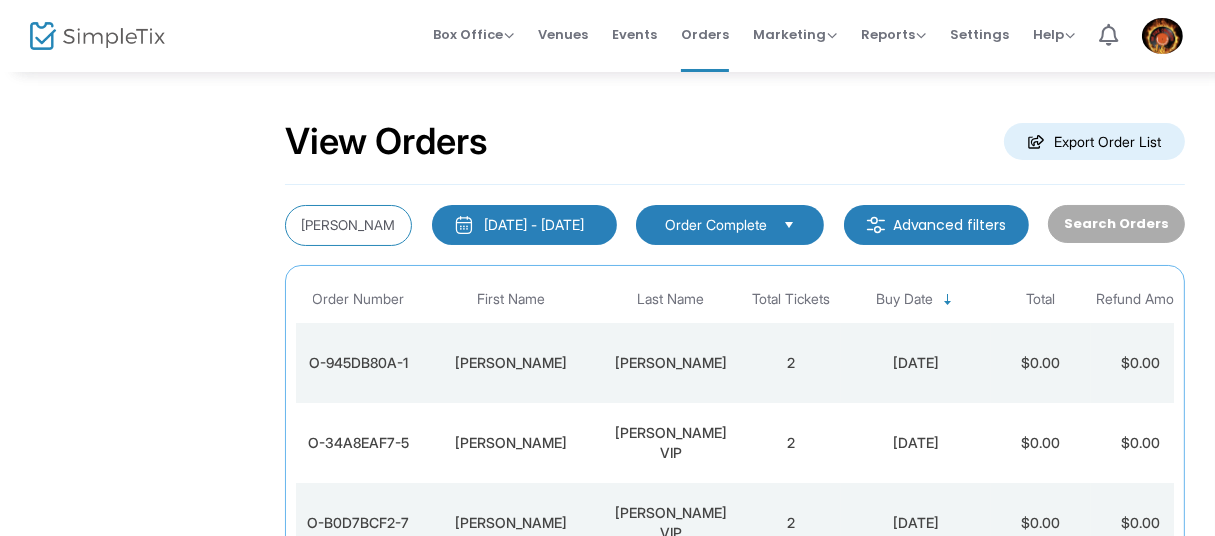 click on "View Orders  Export Order List  carden  1/1/2000 - 7/10/2025  Last 30 Days Today Yesterday This week This Month Last Month Past 3 Months Past 12 Months Past 2 Years This Year All Time Custom Range Cancel Apply   Order Complete  Advanced filters   Search Orders  Promo code category Promo code Payment Type Point of Sale (PoS) Order Number First Name Last Name Total Tickets Buy Date Total Refund Amount Payment PoS  O-945DB80A-1   Clark    Carden  2  1/31/2025   $0.00    $0.00   Comp Web Box Office  O-34A8EAF7-5   Clark    Carden VIP  2  1/10/2025   $0.00    $0.00   Comp Web Box Office  O-B0D7BCF2-7   Clark    Carden   VIP  2  12/18/2024   $0.00    $0.00   Comp Web Box Office  O-4A77D621-0   Clark   Carden  VIP  2  11/1/2024   $0.00    $0.00   Comp Web Box Office  O-FF100D97-7   Clark   Carden  1  7/25/2024   $358.00    $0.00   Credit Card Public Checkout  O-9D7A89A2-3   Clark    Carden  VIP  2  7/23/2024   $0.00    $0.00   Comp Web Box Office  O-BB4085F3-1   Clark    Carden   2  4/27/2024   $0.00    $0.00   Comp" 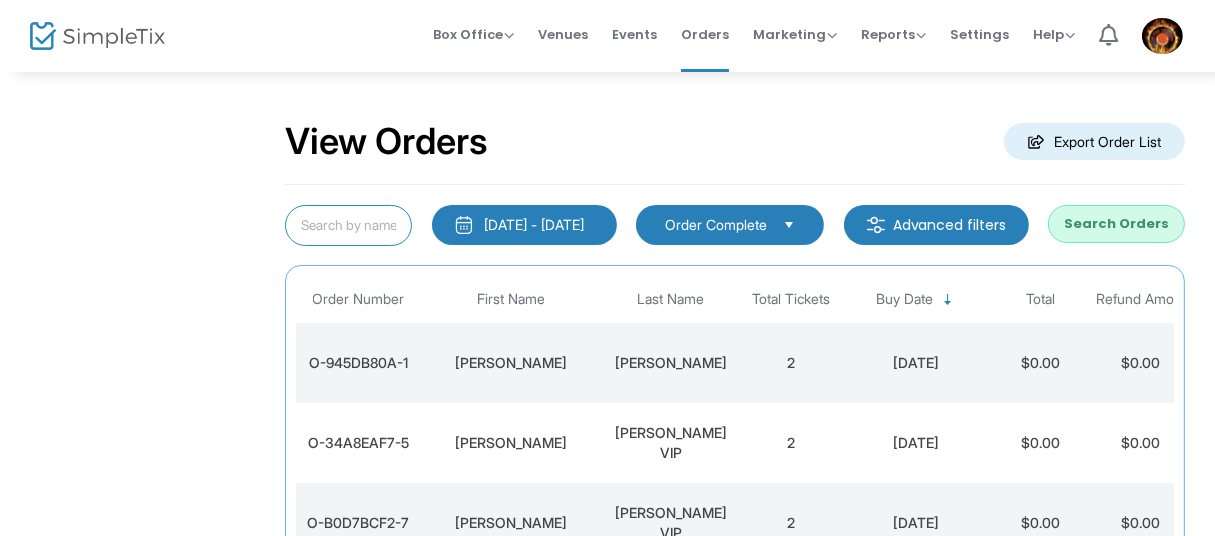 type 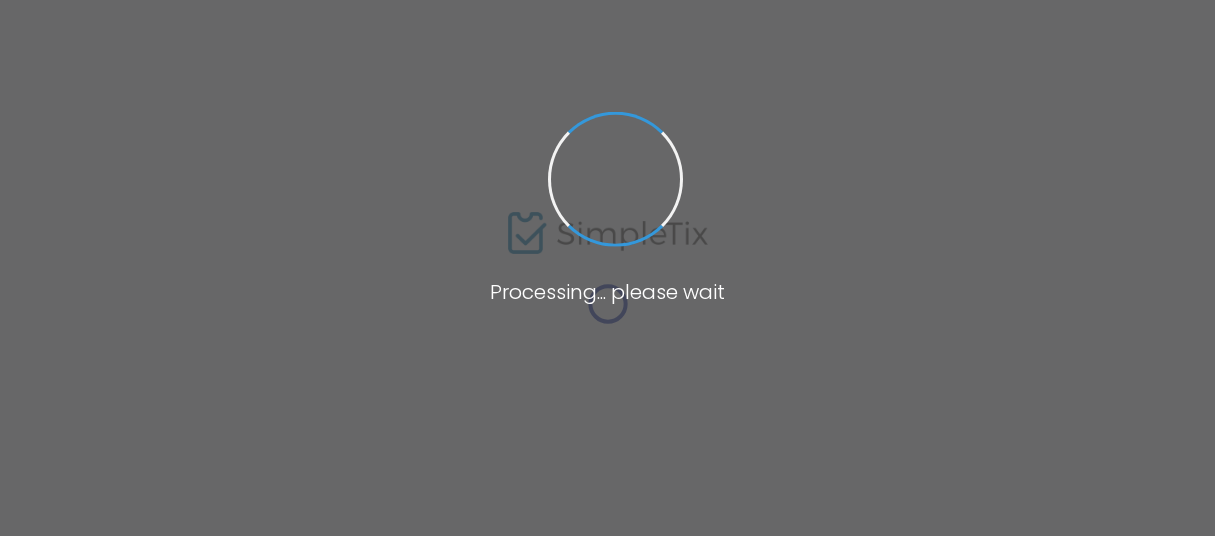 scroll, scrollTop: 0, scrollLeft: 0, axis: both 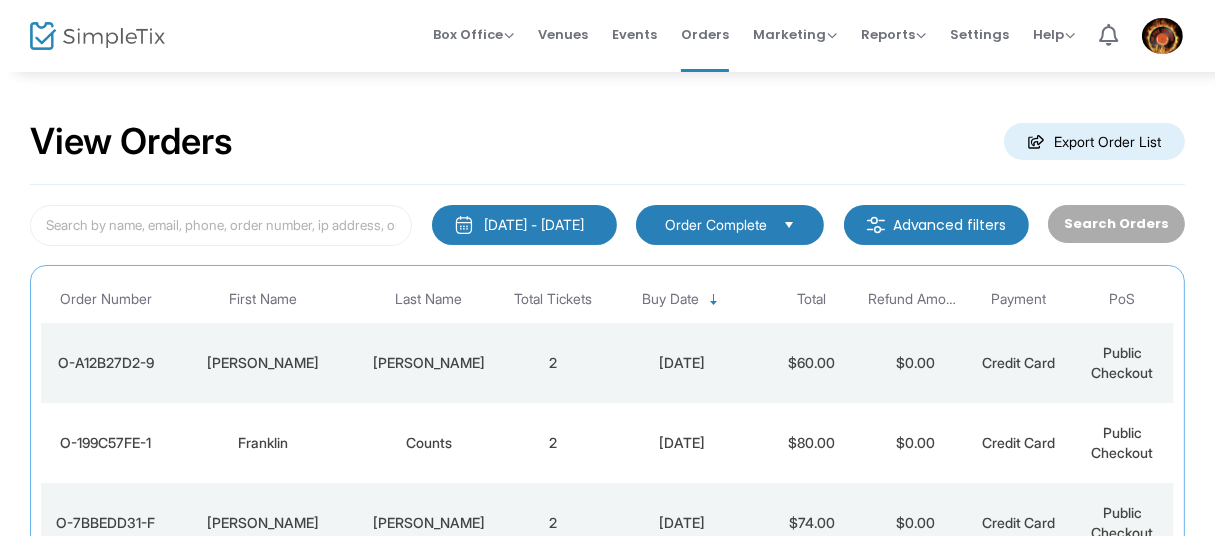 click on "View Orders  Export Order List" 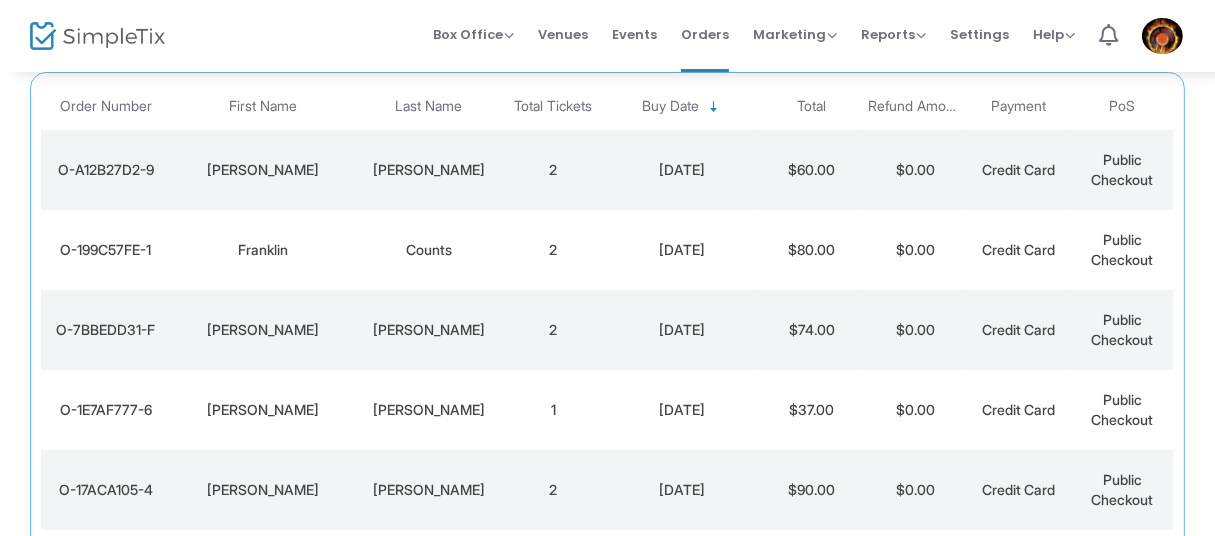 scroll, scrollTop: 0, scrollLeft: 0, axis: both 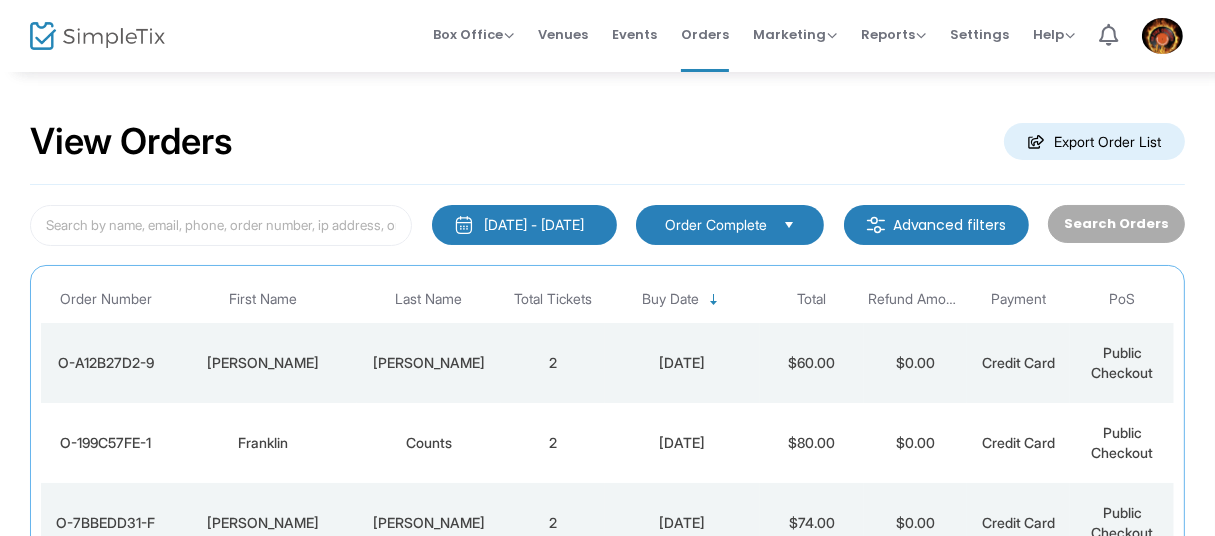 click on "Order Complete" 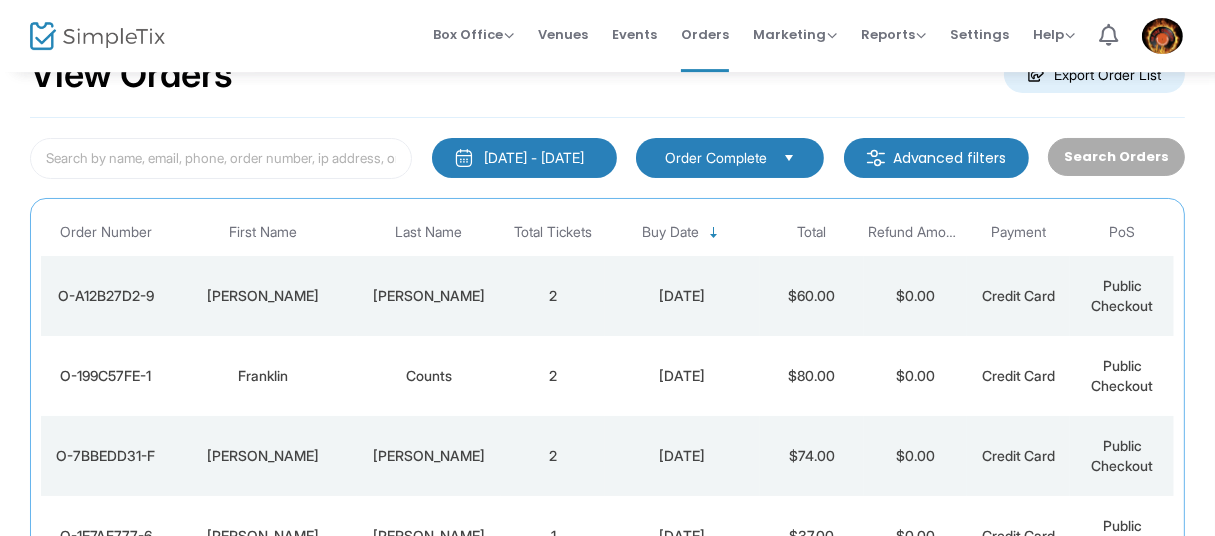 scroll, scrollTop: 0, scrollLeft: 0, axis: both 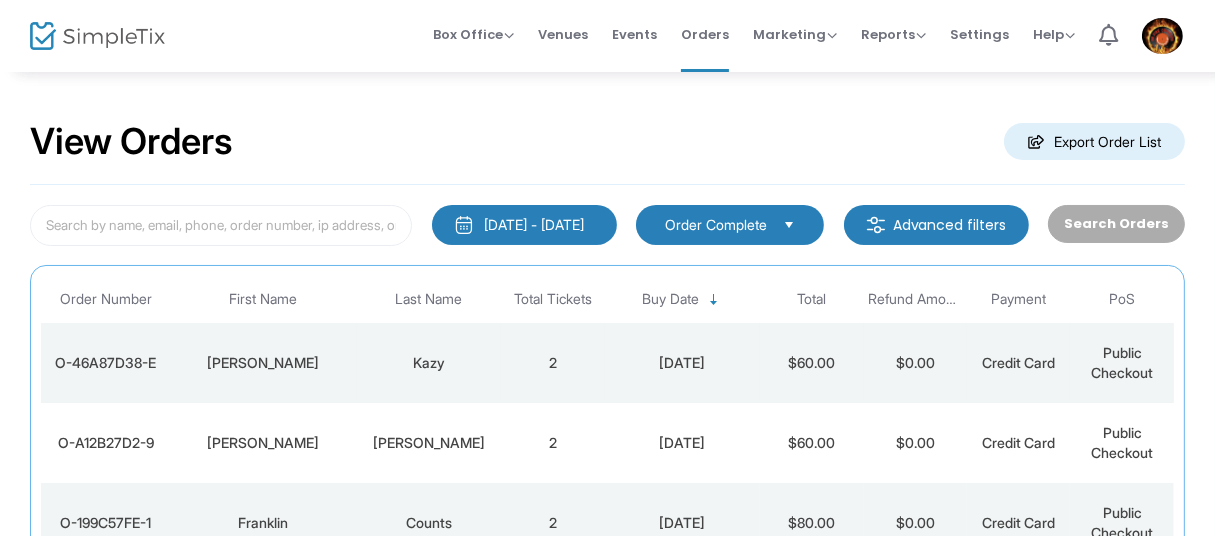 click on "[DATE]" 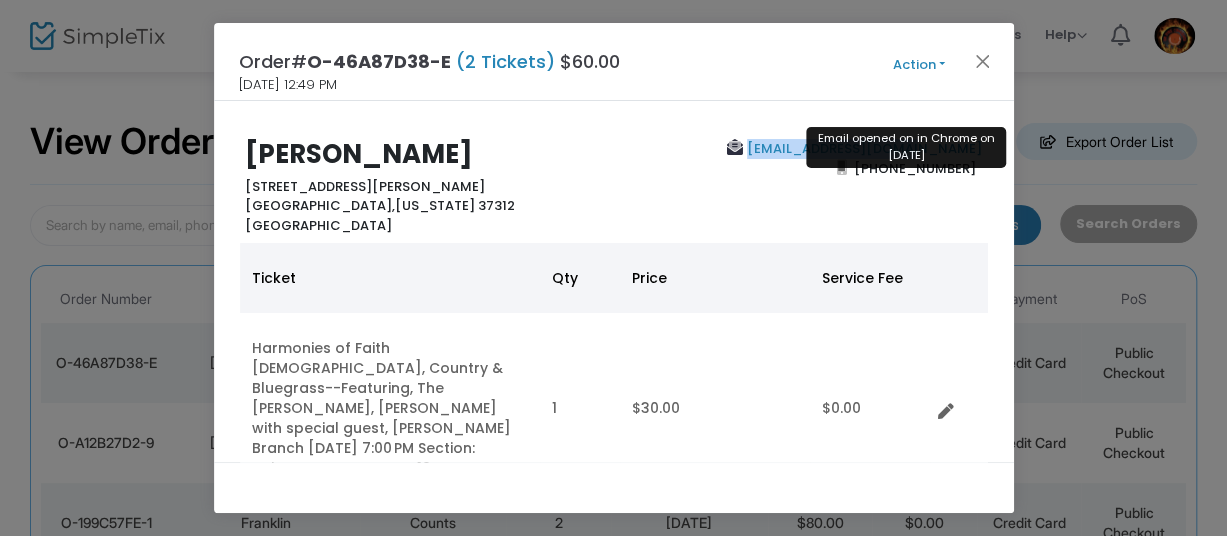 drag, startPoint x: 984, startPoint y: 147, endPoint x: 803, endPoint y: 153, distance: 181.09943 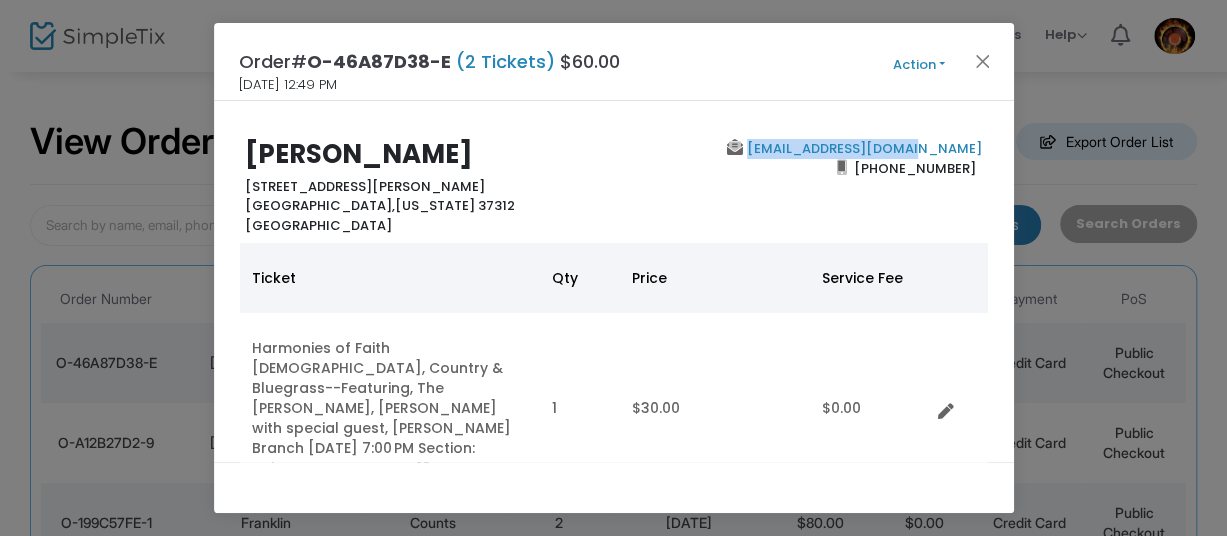 copy on "ckazy@churchofgod.org" 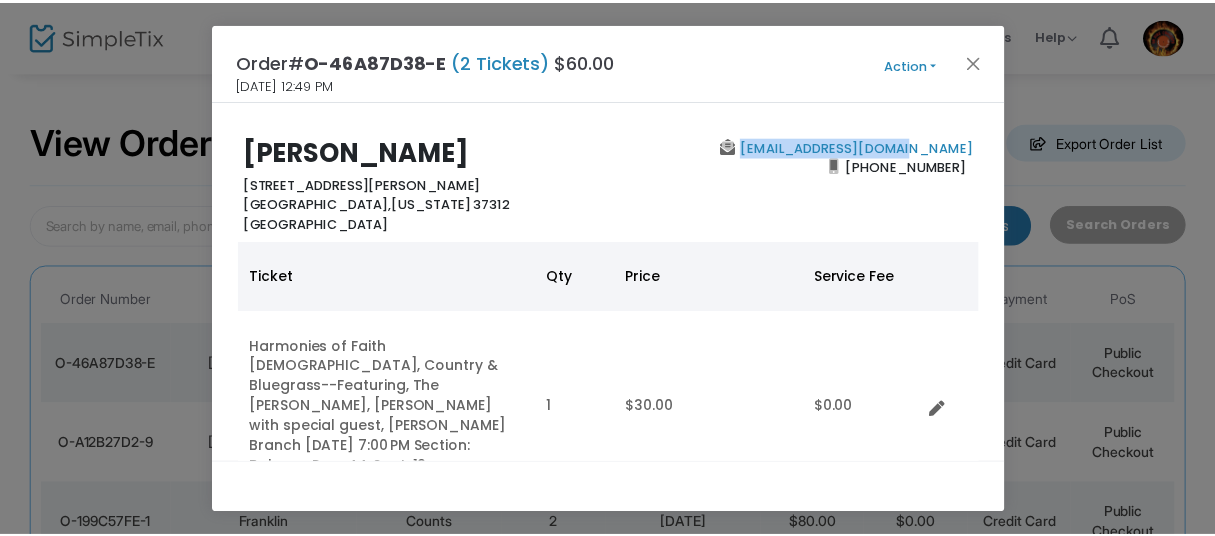 scroll, scrollTop: 0, scrollLeft: 0, axis: both 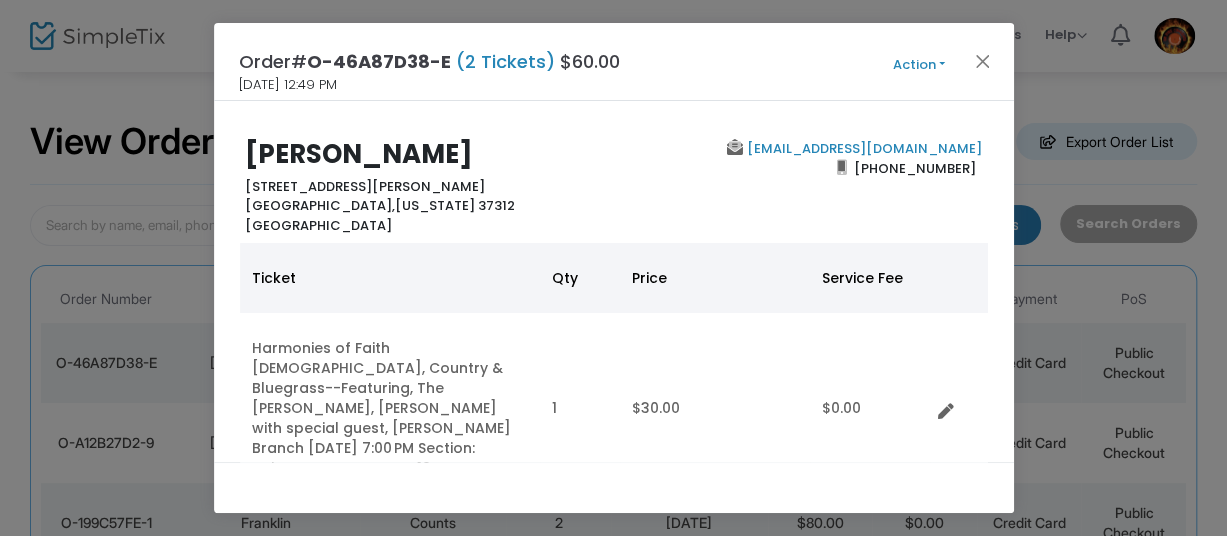 click on "Carolyn Kazy" 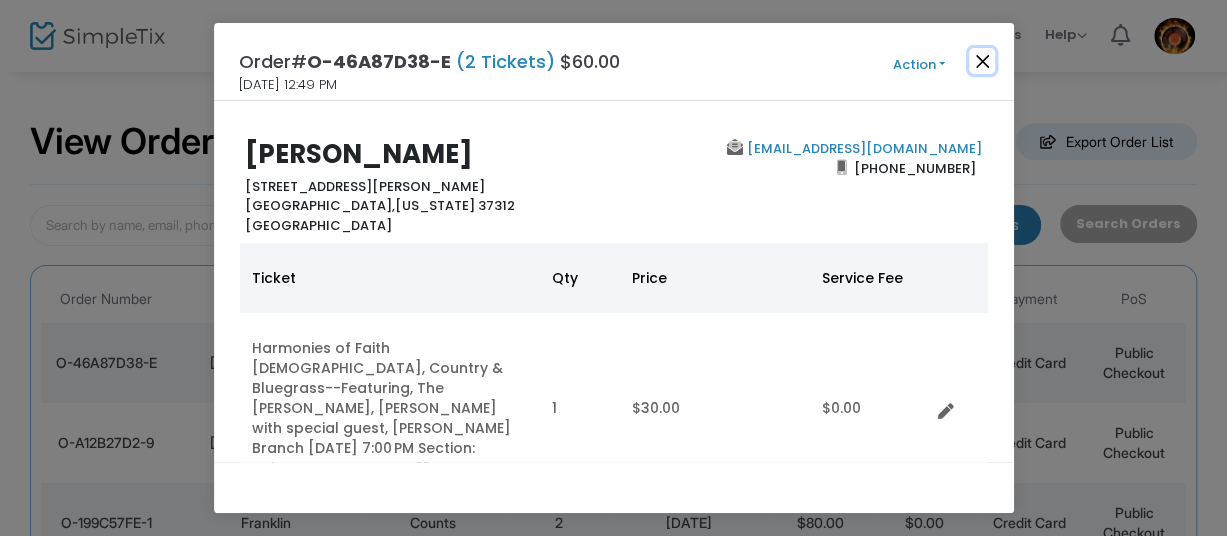 click 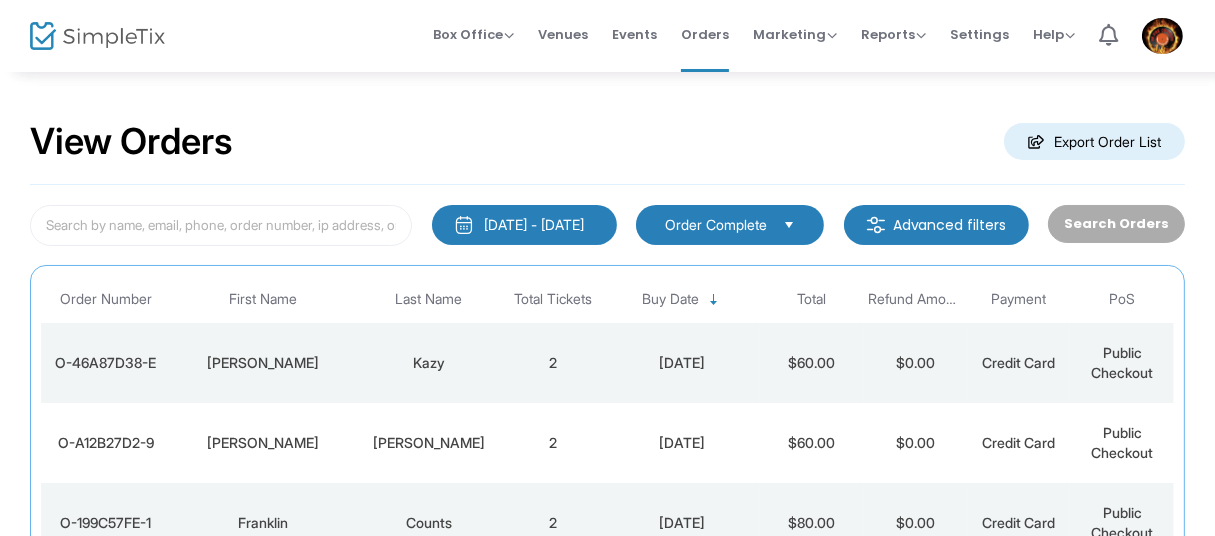 click on "View Orders  Export Order List" 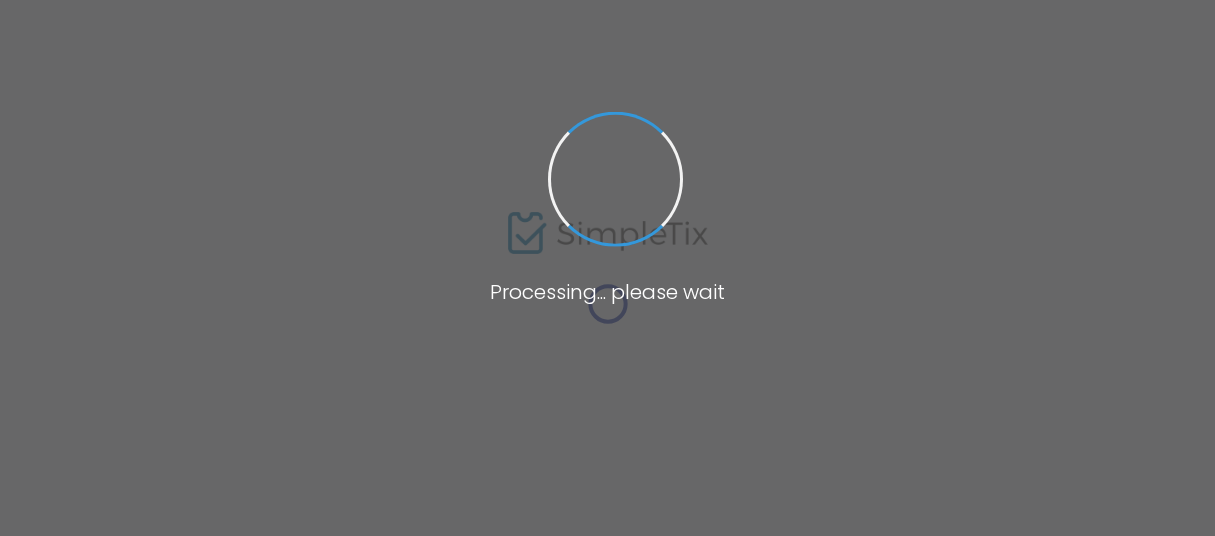 scroll, scrollTop: 0, scrollLeft: 0, axis: both 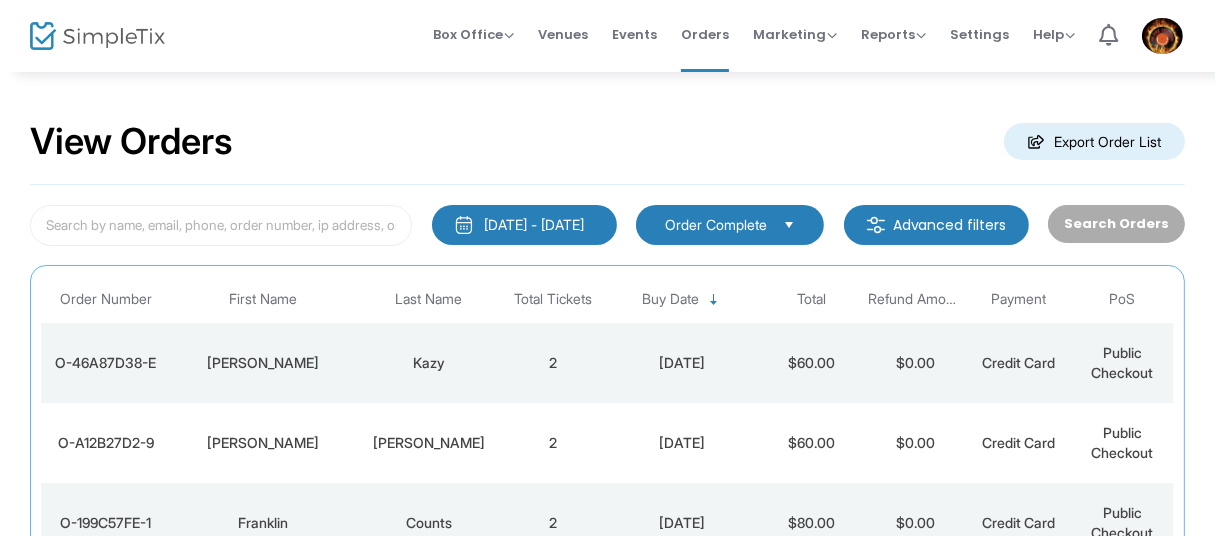 click on "View Orders  Export Order List" 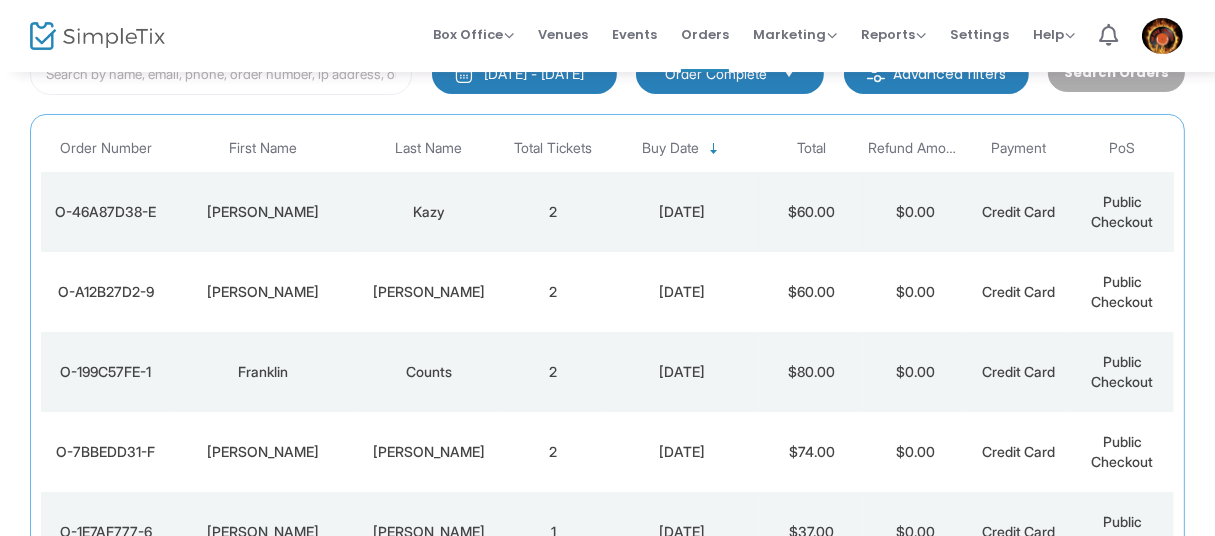 scroll, scrollTop: 0, scrollLeft: 0, axis: both 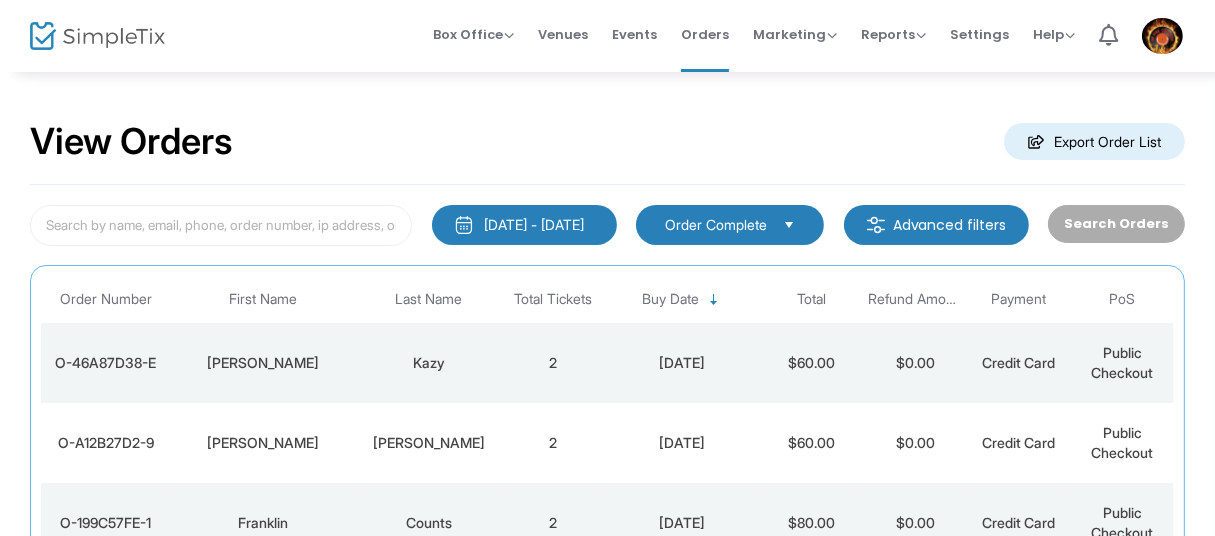 click on "View Orders  Export Order List" 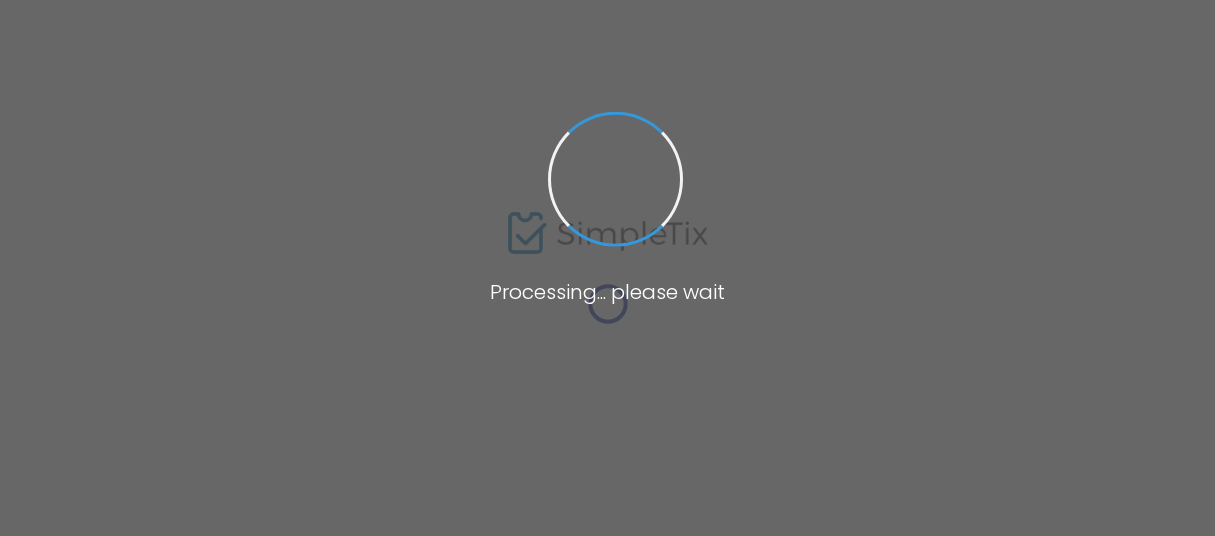 scroll, scrollTop: 0, scrollLeft: 0, axis: both 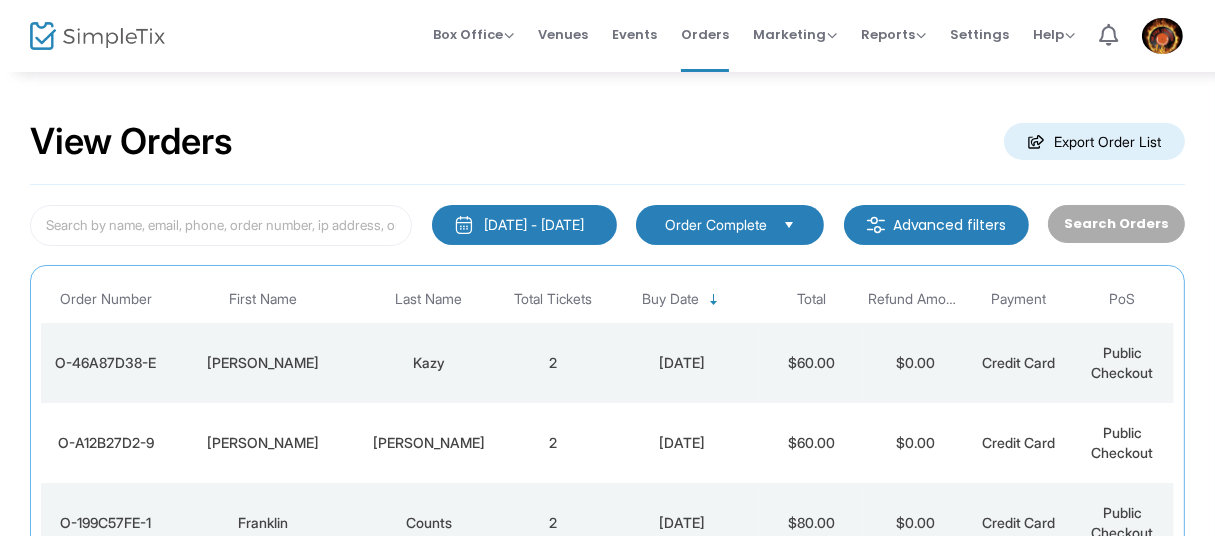 click on "View Orders  Export Order List" 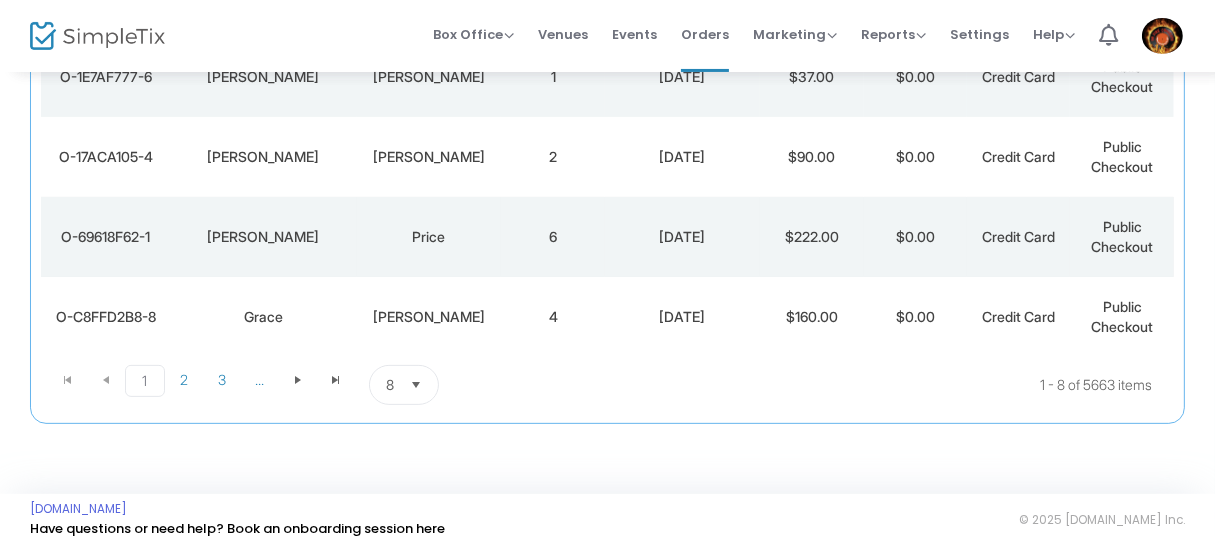 scroll, scrollTop: 622, scrollLeft: 0, axis: vertical 